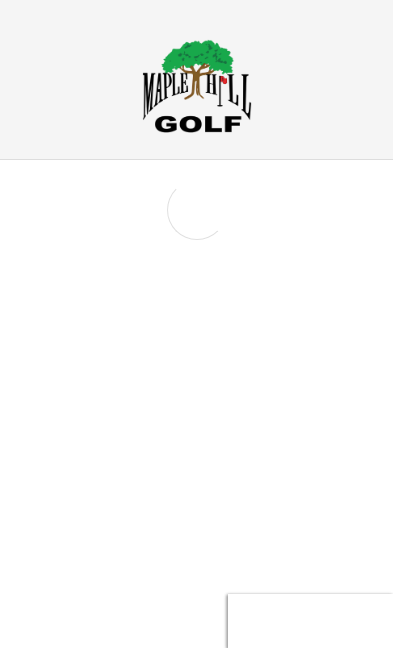 scroll, scrollTop: 0, scrollLeft: 0, axis: both 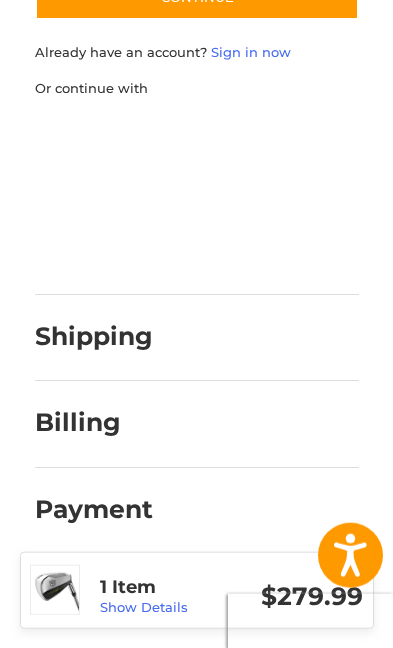 click on "Customer Guest Customer Email Subscribe to our newsletter. Continue Already have an account?   Sign in now Or continue with Shipping Billing Payment 1 Item Show Details $279.99" at bounding box center [196, 217] 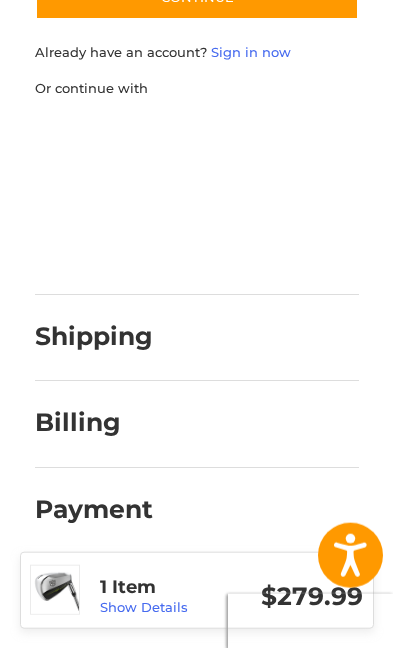 click on "Payment" at bounding box center (94, 509) 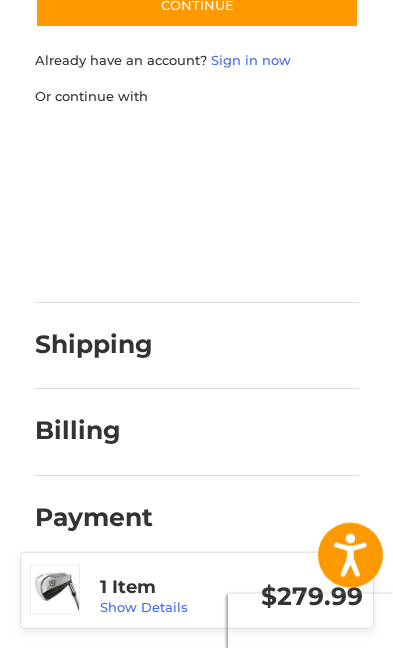 scroll, scrollTop: 376, scrollLeft: 0, axis: vertical 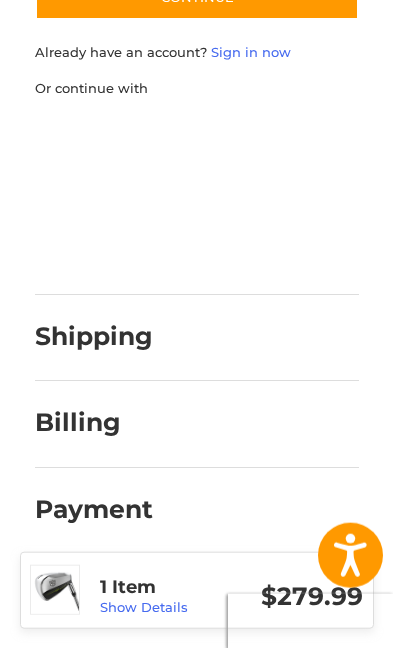 click on "Shipping" at bounding box center (94, 336) 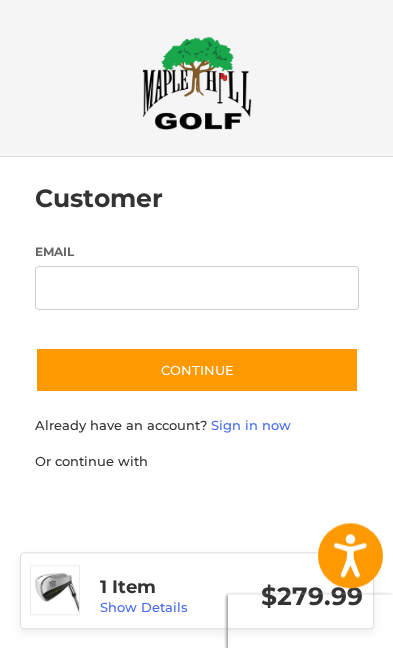 scroll, scrollTop: 0, scrollLeft: 0, axis: both 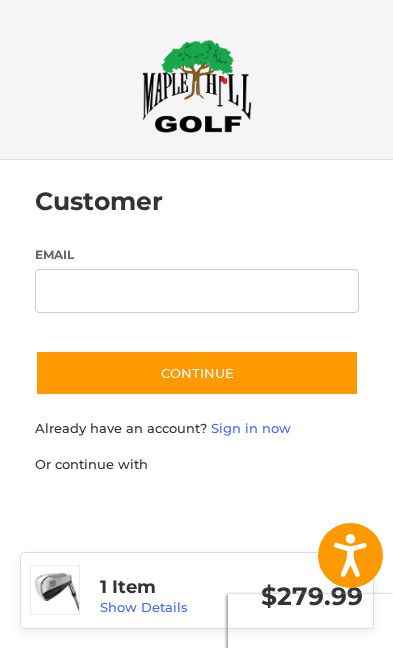 click on "Continue" at bounding box center (197, 373) 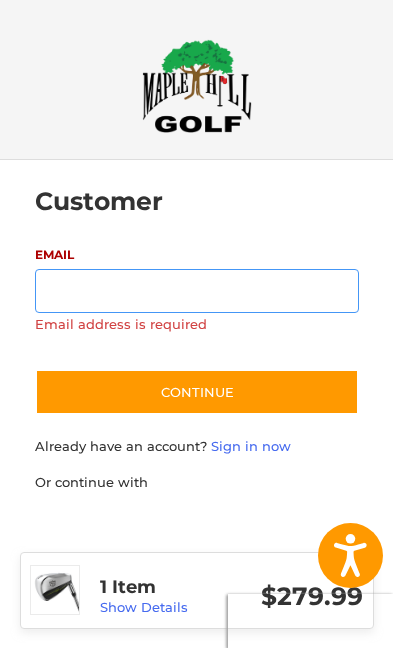 click on "Email" at bounding box center [197, 291] 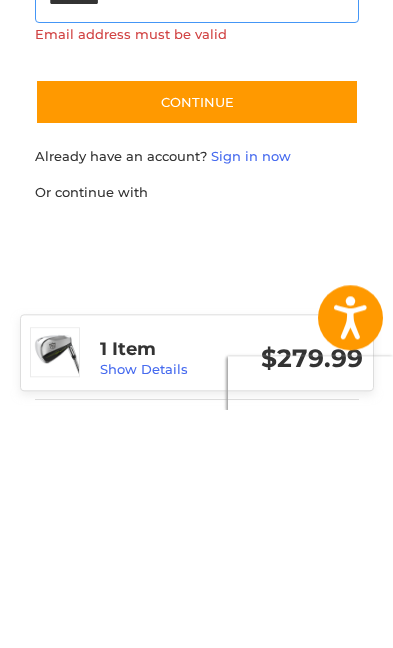 scroll, scrollTop: 54, scrollLeft: 0, axis: vertical 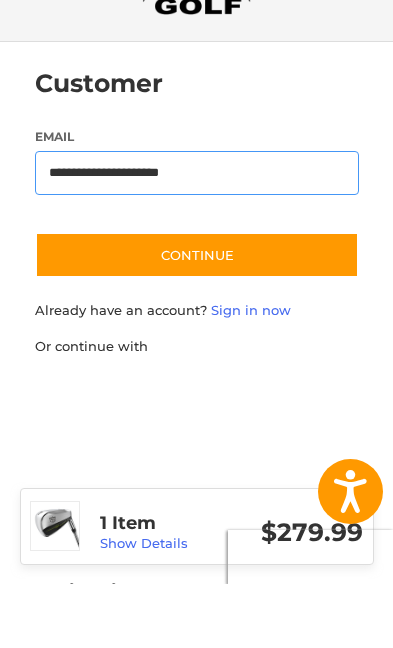 type on "**********" 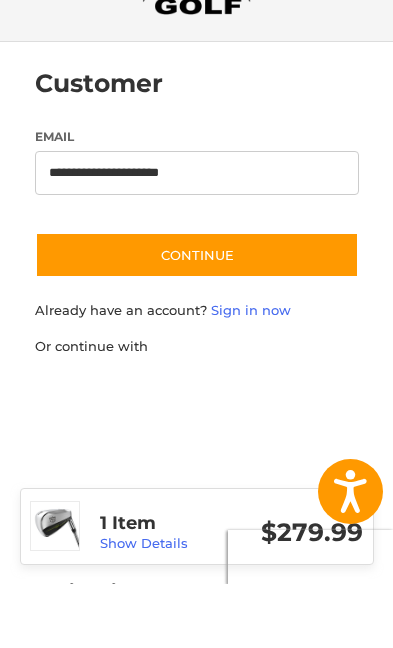 click on "Continue" at bounding box center (197, 319) 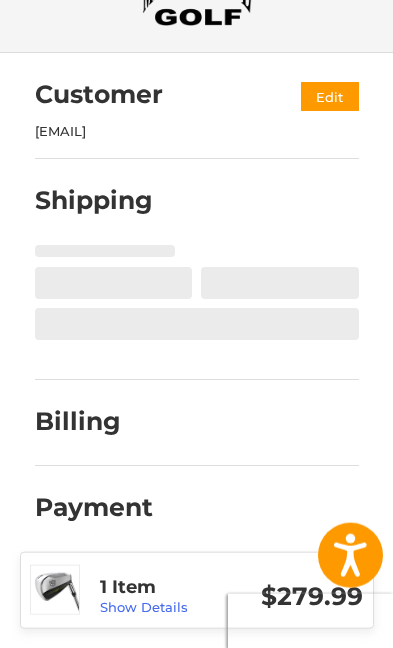 select on "**" 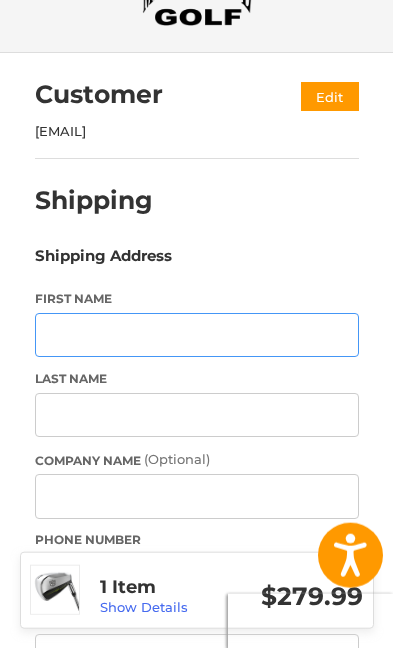 click on "First Name" at bounding box center (197, 335) 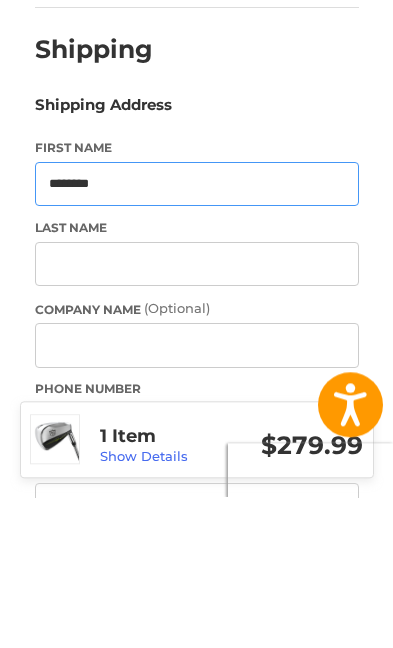 type on "********" 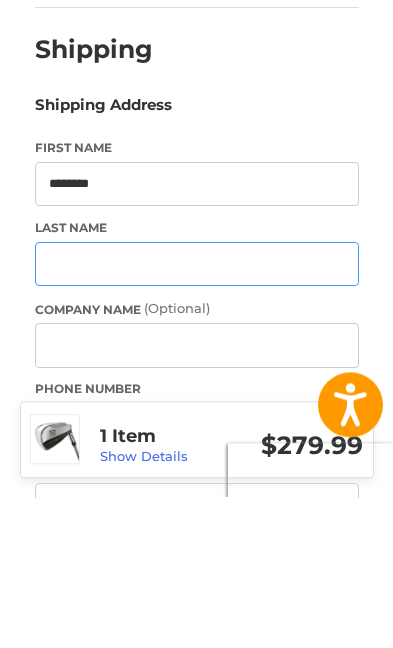 click on "Last Name" at bounding box center [197, 415] 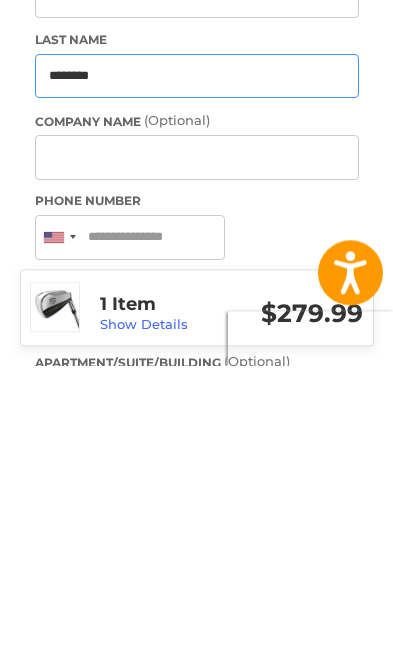 scroll, scrollTop: 165, scrollLeft: 0, axis: vertical 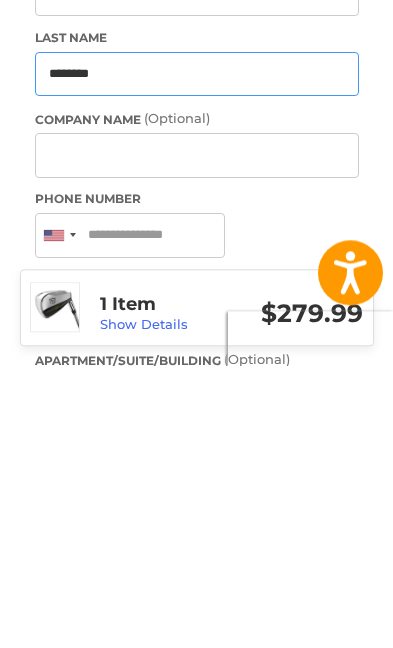 type on "********" 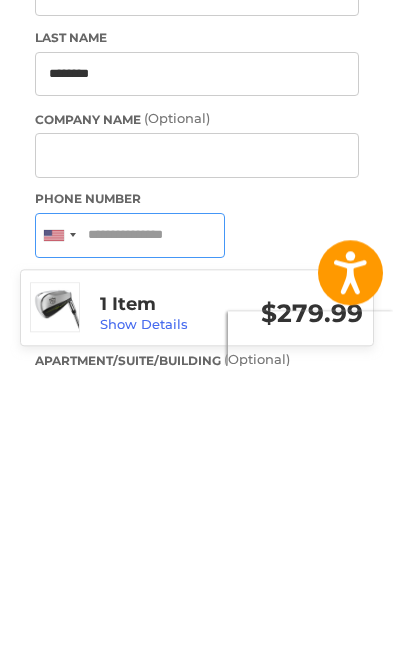 click on "Phone Number" at bounding box center (130, 518) 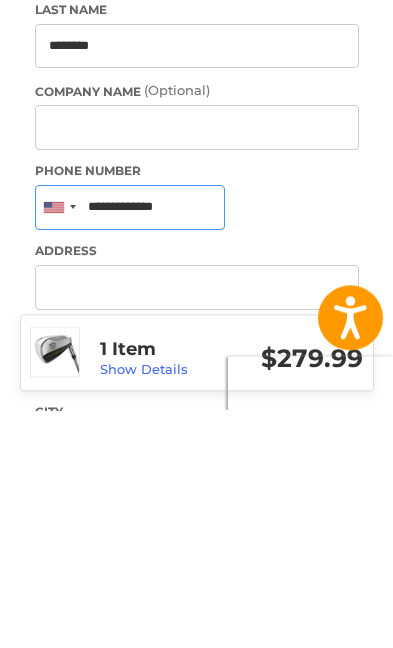 type on "**********" 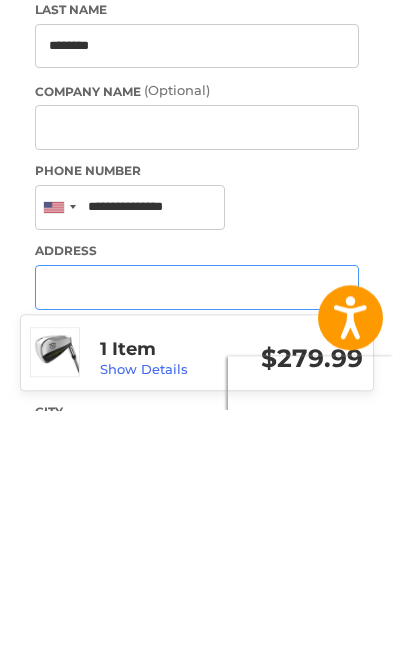 click on "Address" at bounding box center (197, 525) 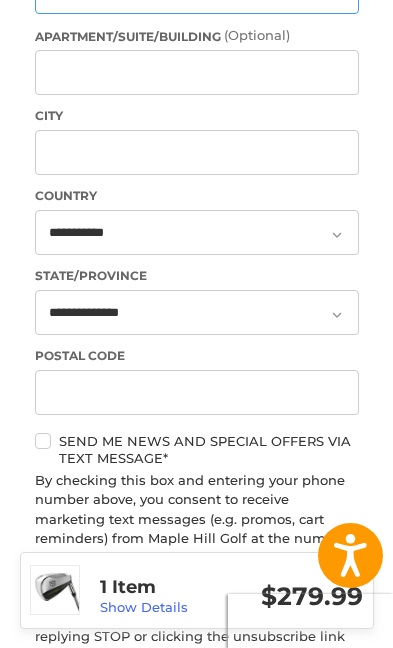 scroll, scrollTop: 687, scrollLeft: 0, axis: vertical 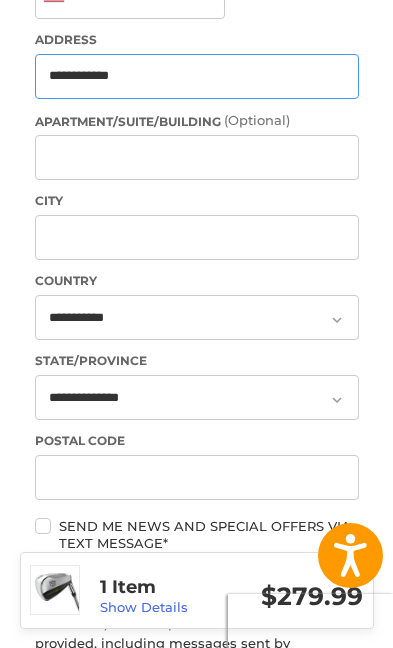 type on "**********" 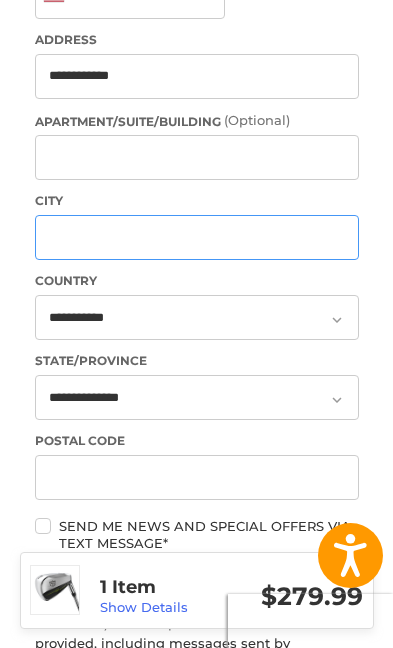click on "City" at bounding box center (197, 237) 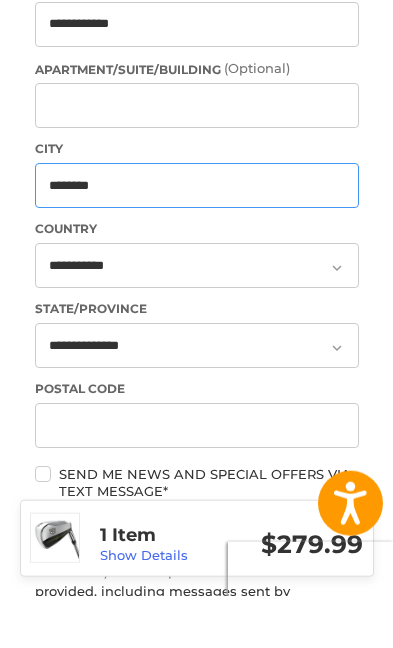 type on "********" 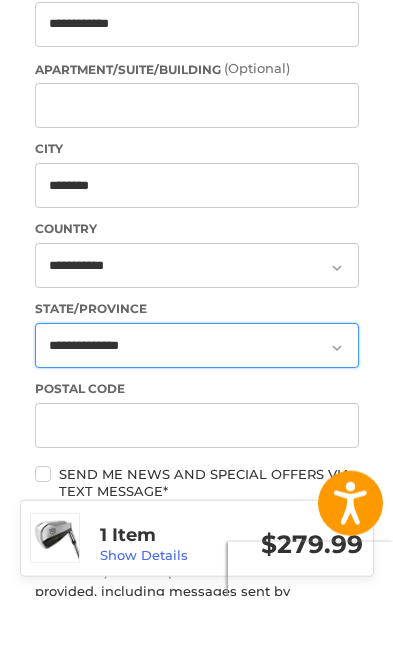 click on "**********" at bounding box center [197, 397] 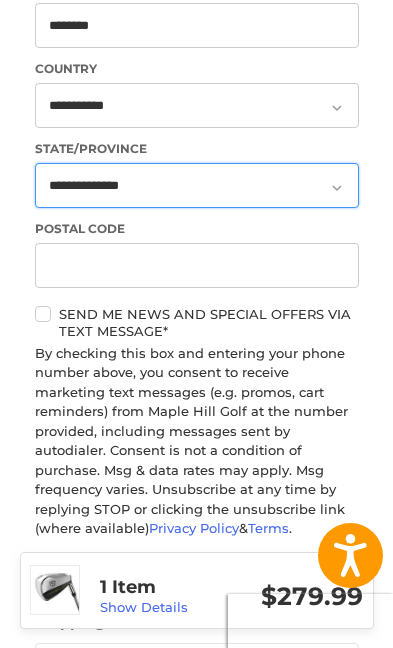 select on "**" 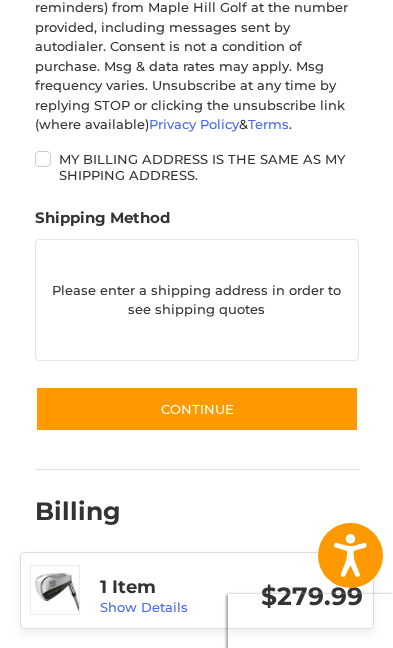 scroll, scrollTop: 1301, scrollLeft: 0, axis: vertical 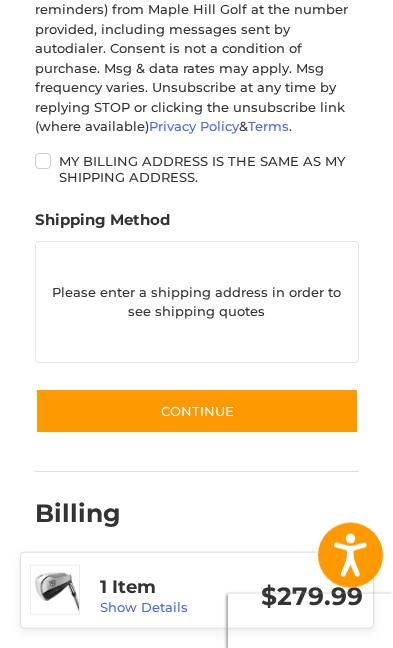 click on "Please enter a shipping address in order to see shipping quotes" at bounding box center [197, 302] 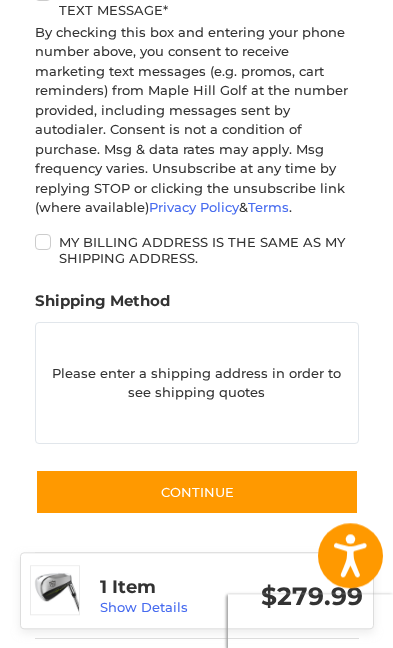 scroll, scrollTop: 1220, scrollLeft: 0, axis: vertical 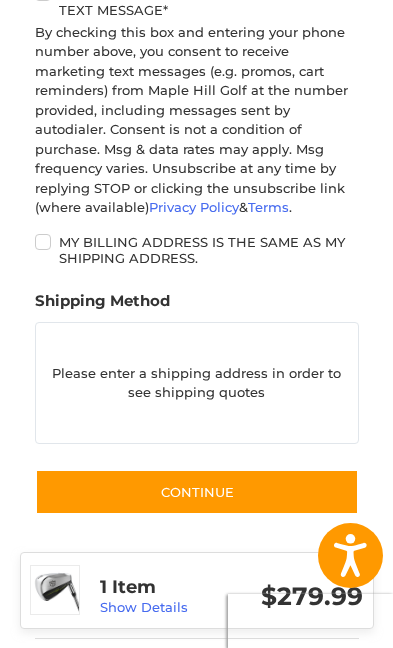 click on "Please enter a shipping address in order to see shipping quotes" at bounding box center [197, 383] 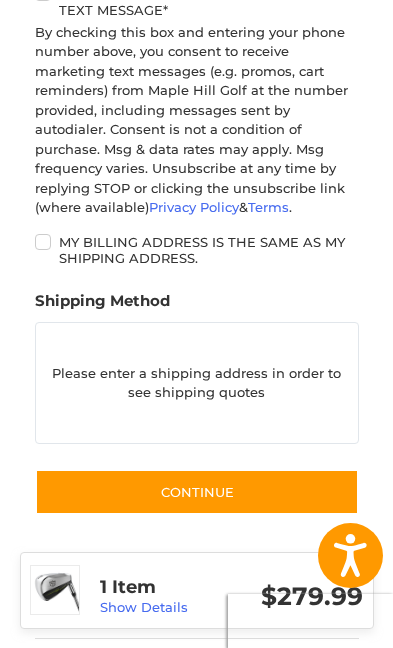 click on "My billing address is the same as my shipping address." at bounding box center (197, 250) 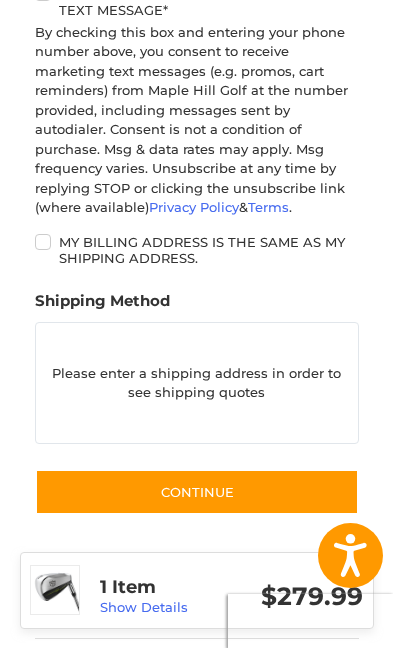 click on "Please enter a shipping address in order to see shipping quotes" at bounding box center (197, 383) 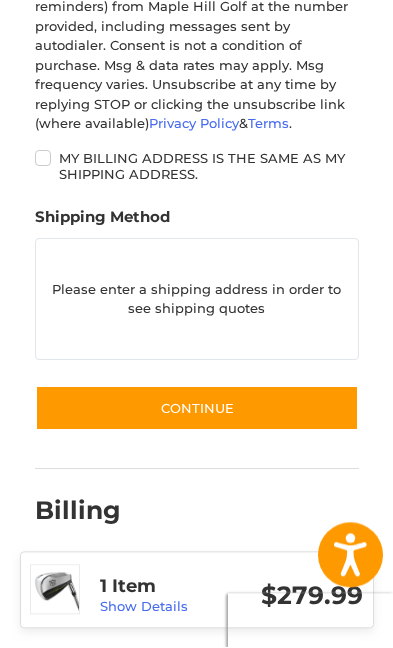 scroll, scrollTop: 1303, scrollLeft: 0, axis: vertical 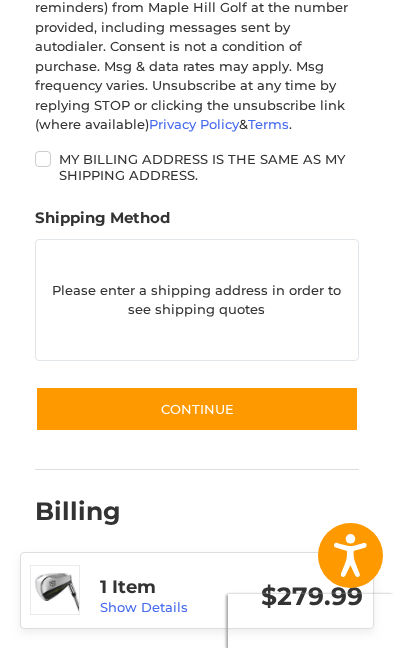 click on "Please enter a shipping address in order to see shipping quotes" at bounding box center (197, 300) 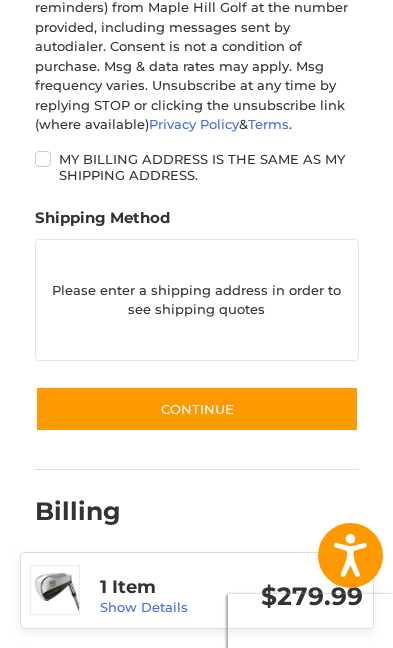 click on "Please enter a shipping address in order to see shipping quotes" at bounding box center (197, 300) 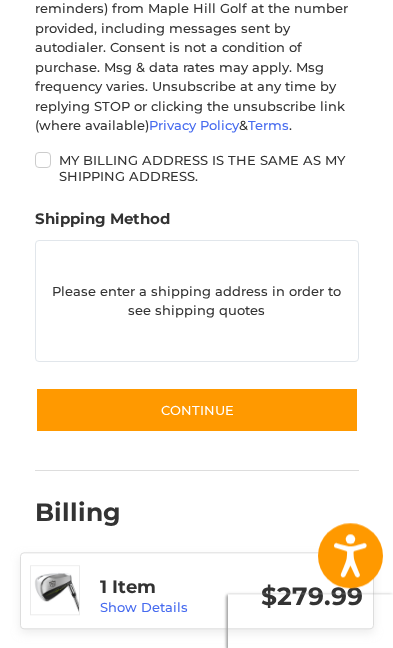 click on "Please enter a shipping address in order to see shipping quotes" at bounding box center [197, 301] 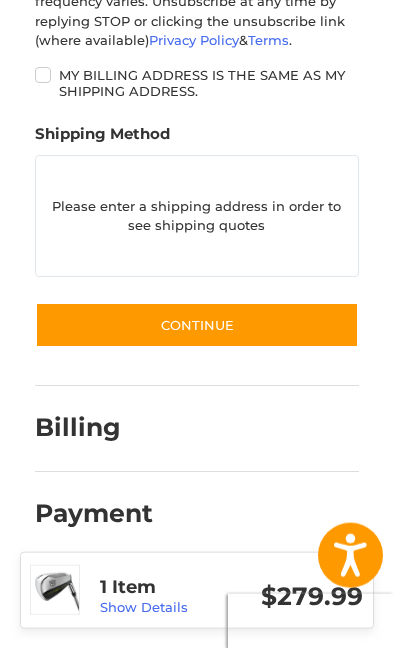 click on "Please enter a shipping address in order to see shipping quotes" at bounding box center [197, 216] 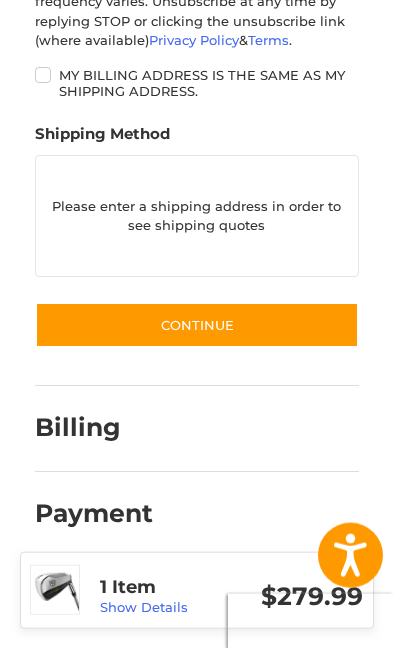 click on "My billing address is the same as my shipping address." at bounding box center (197, 83) 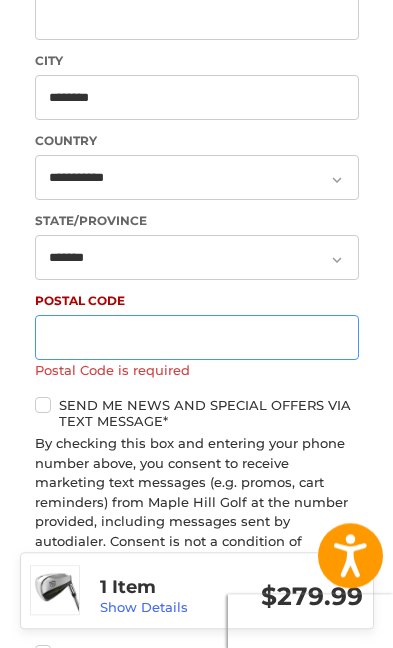 scroll, scrollTop: 766, scrollLeft: 0, axis: vertical 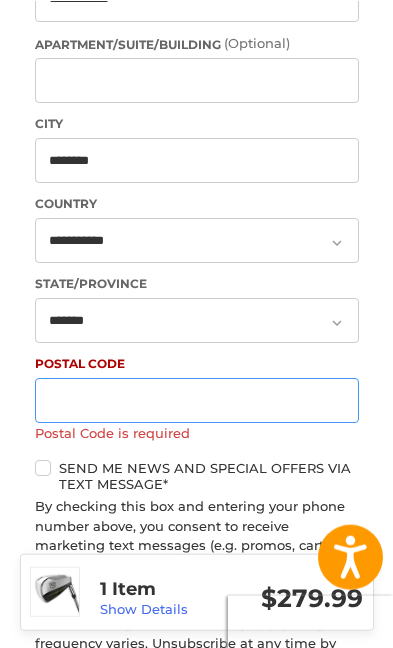 click on "Postal Code" at bounding box center (197, 398) 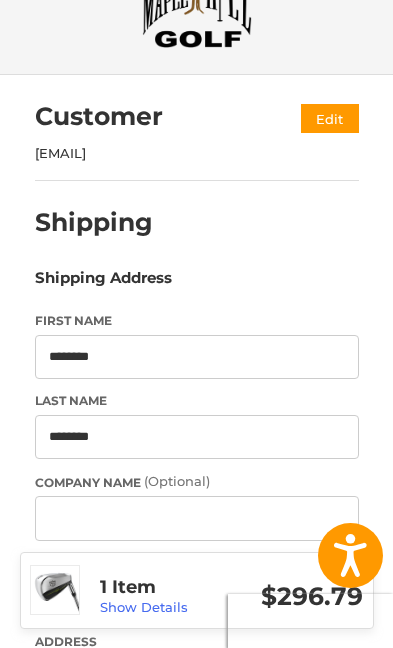 scroll, scrollTop: 74, scrollLeft: 0, axis: vertical 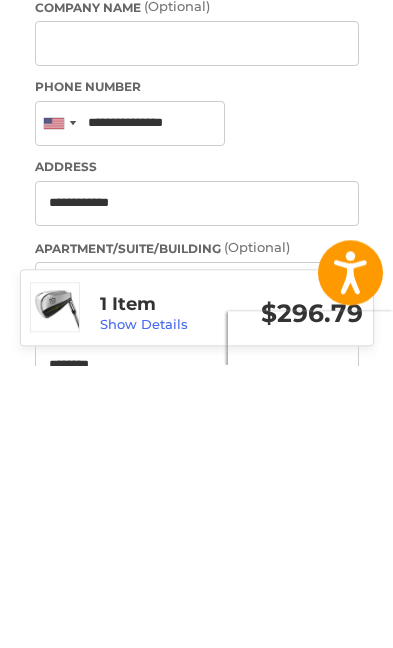 type on "*****" 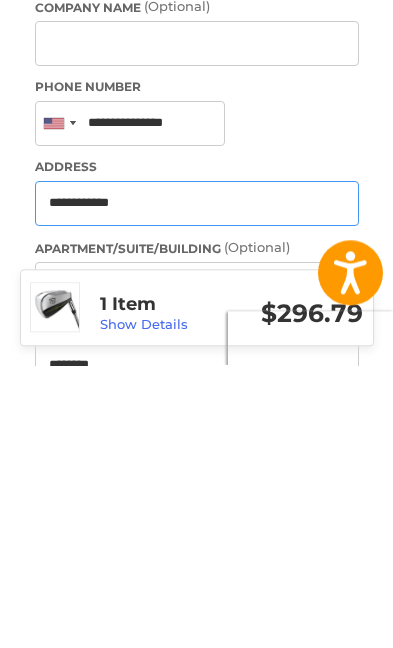 click on "**********" at bounding box center (197, 486) 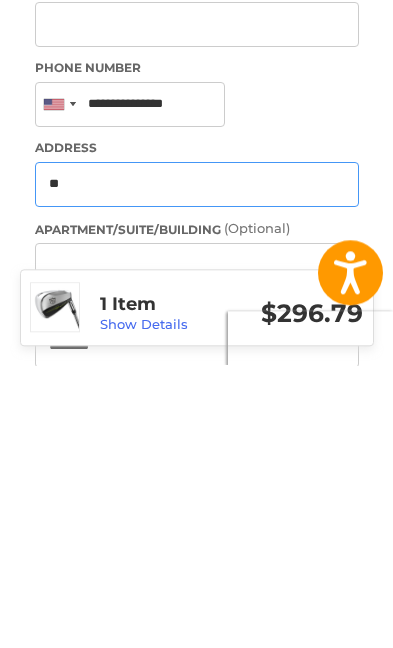 type on "*" 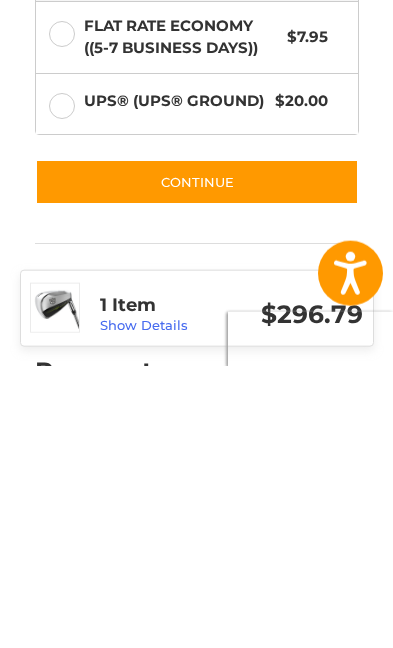 scroll, scrollTop: 1365, scrollLeft: 0, axis: vertical 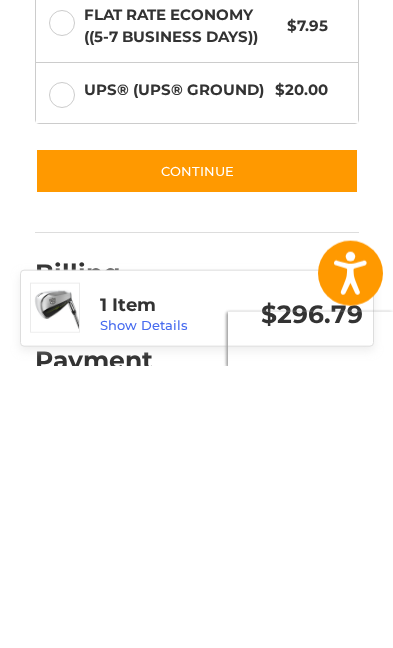 type on "**********" 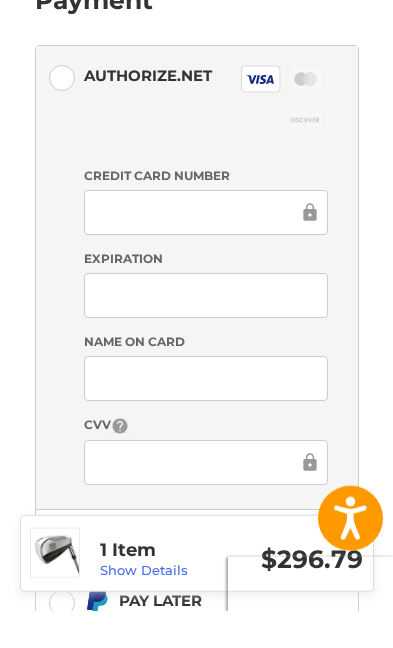 scroll, scrollTop: 696, scrollLeft: 0, axis: vertical 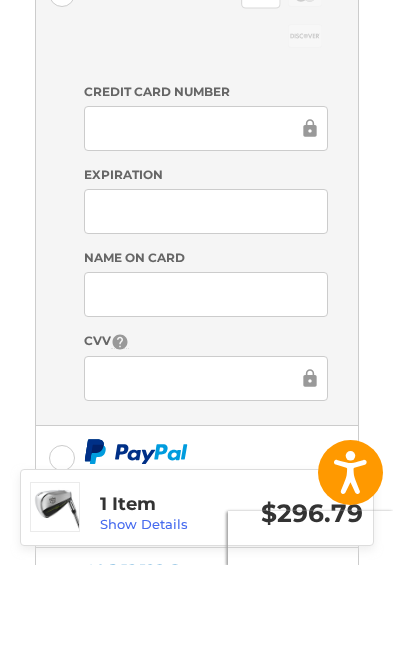 click at bounding box center (206, 377) 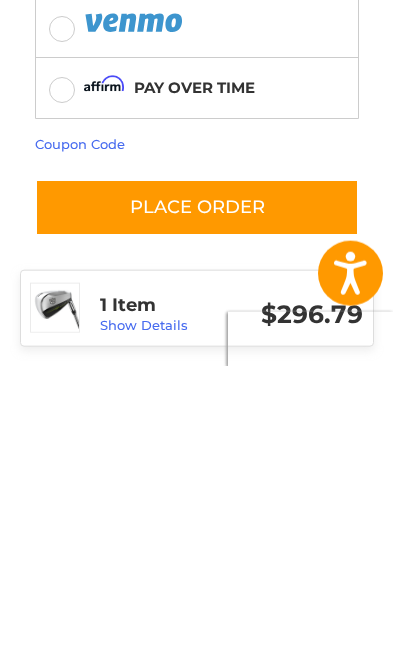 scroll, scrollTop: 1035, scrollLeft: 0, axis: vertical 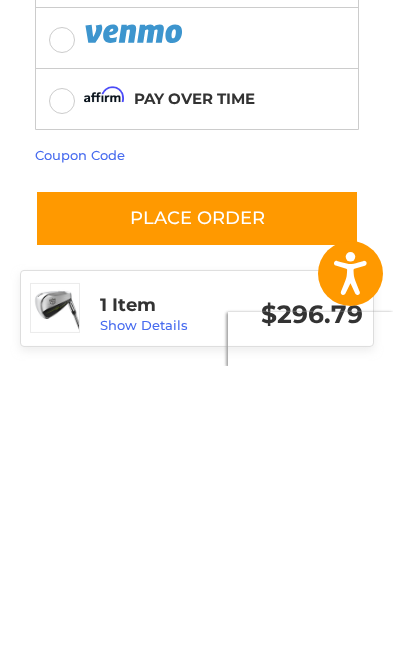 click on "Place Order" at bounding box center (197, 500) 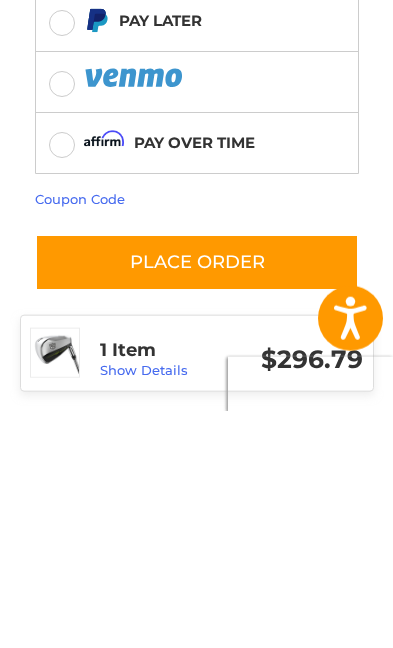 scroll, scrollTop: 1049, scrollLeft: 0, axis: vertical 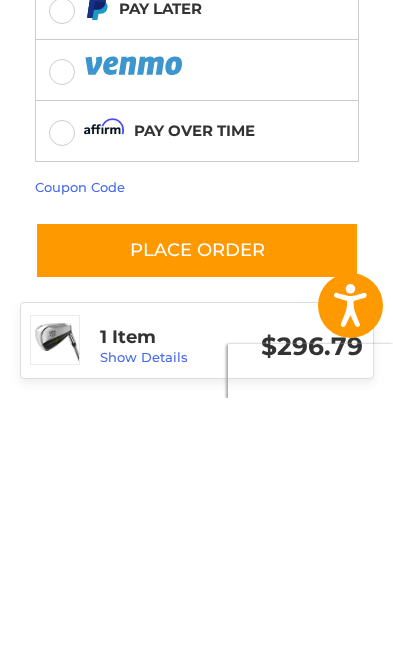 click on "Place Order" at bounding box center (197, 500) 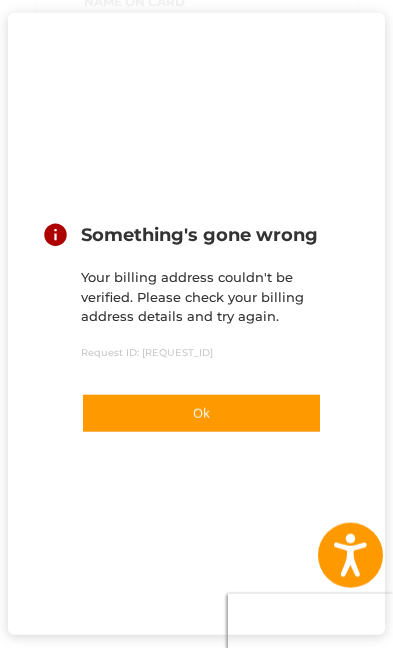scroll, scrollTop: 1035, scrollLeft: 0, axis: vertical 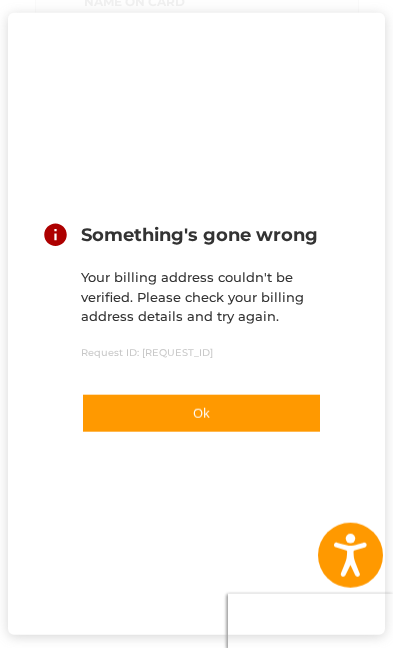 click on "Ok" at bounding box center (201, 413) 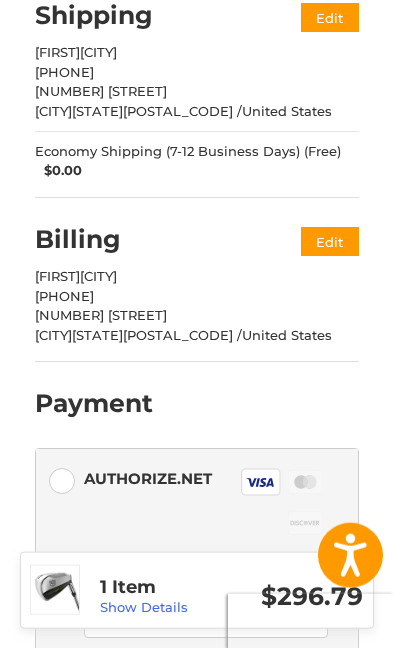 scroll, scrollTop: 292, scrollLeft: 0, axis: vertical 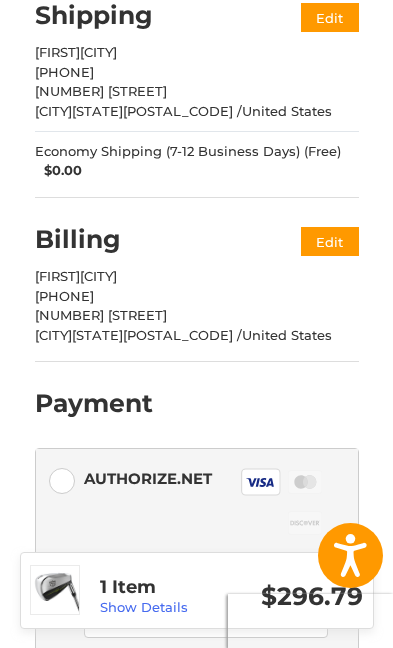 click on "Edit" at bounding box center (330, 241) 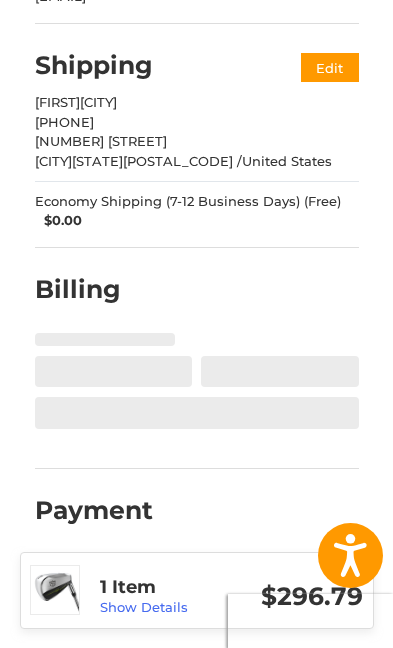 scroll, scrollTop: 241, scrollLeft: 0, axis: vertical 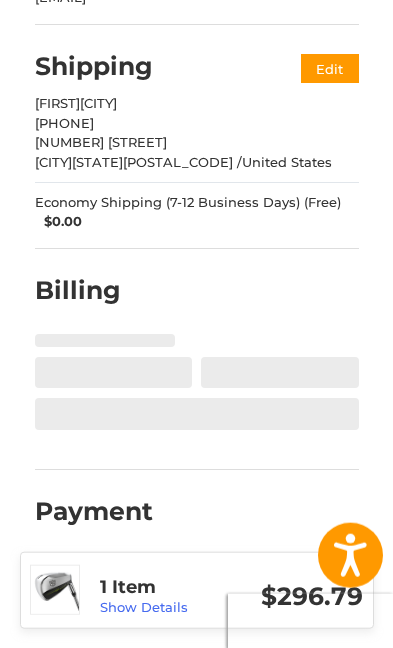 select on "**" 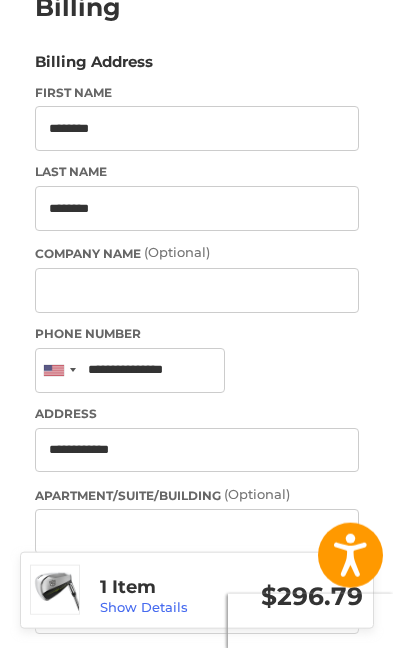 scroll, scrollTop: 539, scrollLeft: 0, axis: vertical 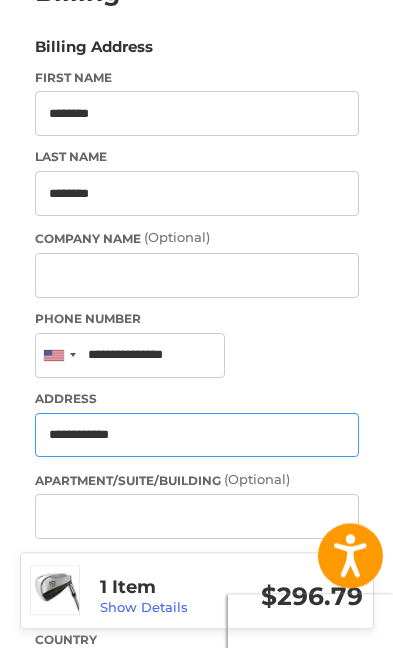 click on "**********" at bounding box center [197, 435] 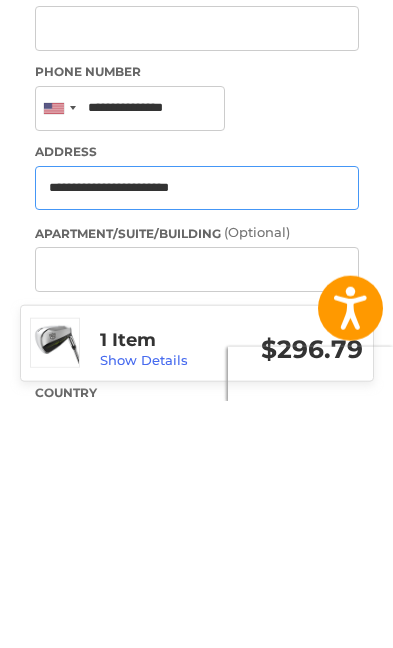 click on "**********" at bounding box center (197, 435) 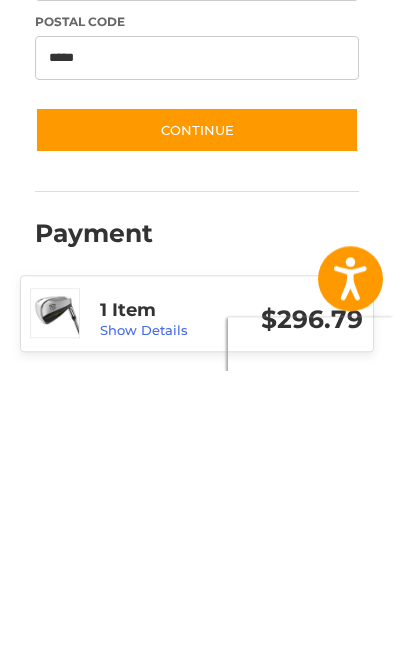 scroll, scrollTop: 1041, scrollLeft: 0, axis: vertical 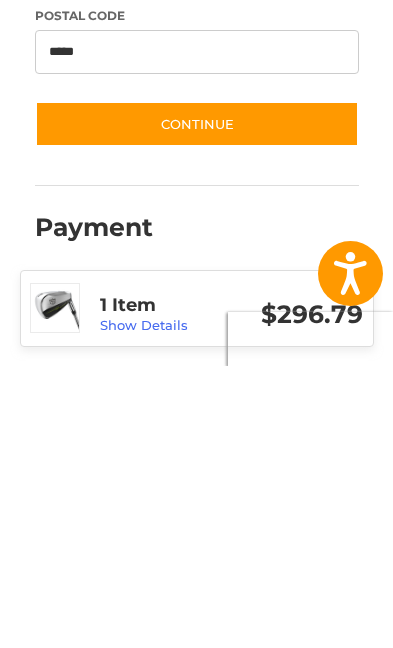type on "**********" 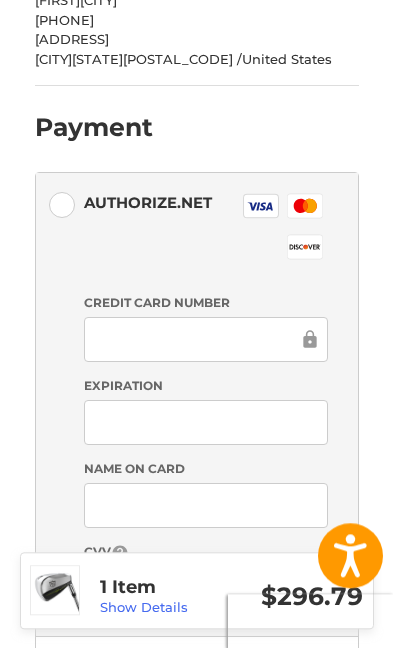 scroll, scrollTop: 578, scrollLeft: 0, axis: vertical 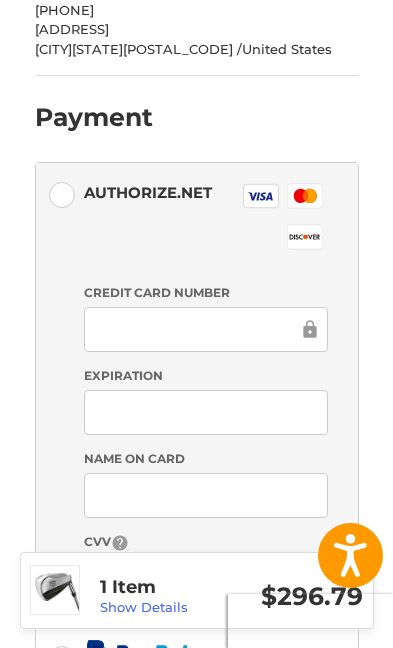 click at bounding box center (206, 329) 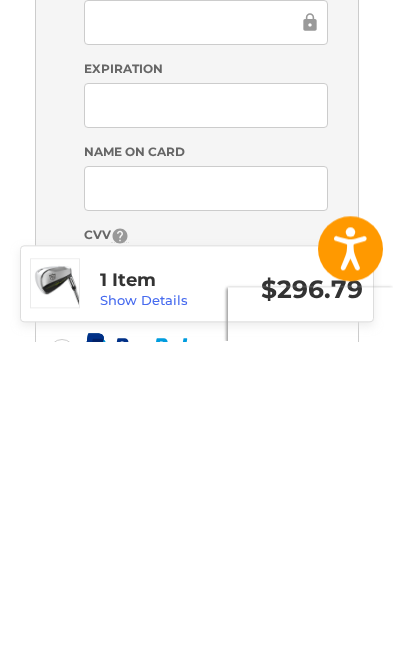 click at bounding box center (206, 579) 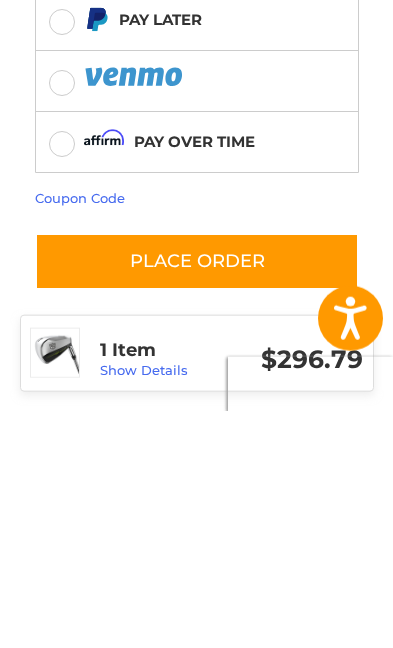 scroll, scrollTop: 1049, scrollLeft: 0, axis: vertical 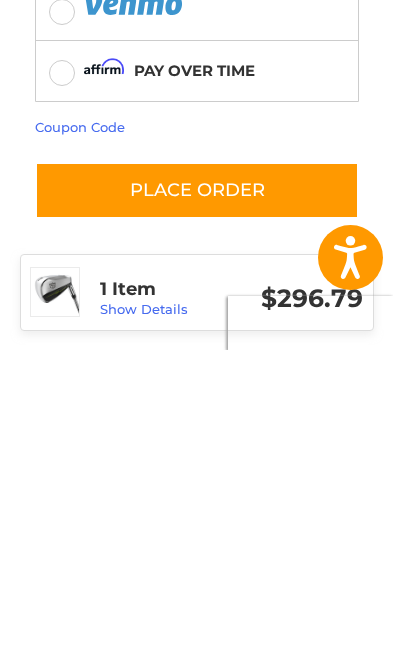 click on "[COUNTRY] Edit Shipping [FIRST] [LAST] +[PHONE] [NUMBER] [STREET] [CITY], [STATE], [POSTAL_CODE] / [COUNTRY] Economy Shipping (7-12 Business Days) (Free) $0.00 Edit Billing [FIRST] [LAST] +[PHONE] [ADDRESS] [CITY], [STATE], [POSTAL_CODE] / [COUNTRY] Edit Payment Payment Methods Authorize.net Authorize.net Visa Master Amex Discover Diners Club JCB Credit card Credit Card Number Expiration Name on Card CVV Pay Later Pay over time Redeemable Payments Coupon Code Place Order 1 Item Show Details $296.79" at bounding box center [196, -119] 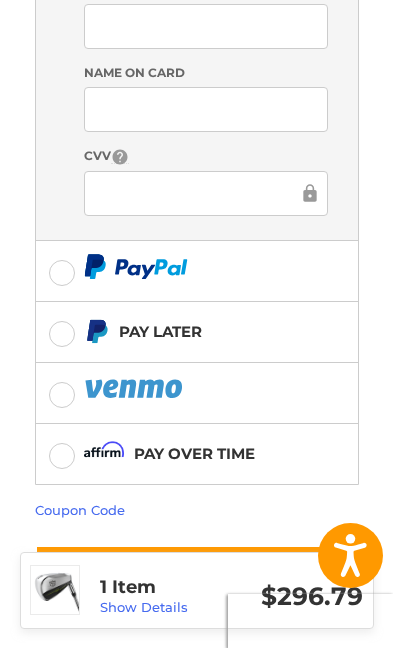 scroll, scrollTop: 951, scrollLeft: 0, axis: vertical 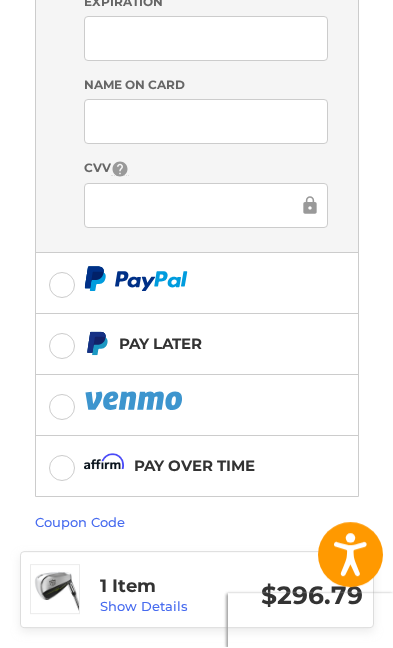 click on "Place Order" at bounding box center (197, 586) 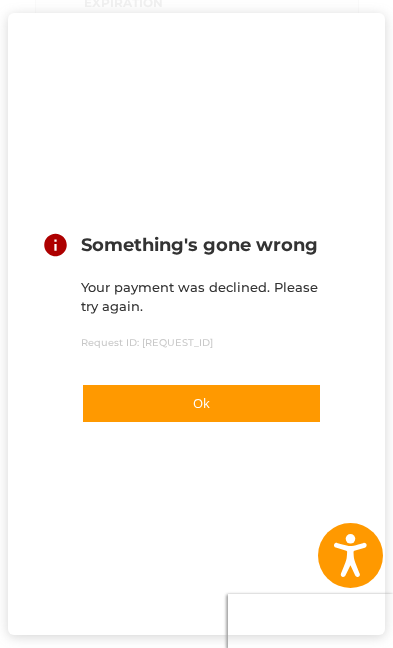 click on "Something's gone wrong Your payment was declined. Please try again. Request ID:   [REQUEST_ID] Ok" at bounding box center [196, 324] 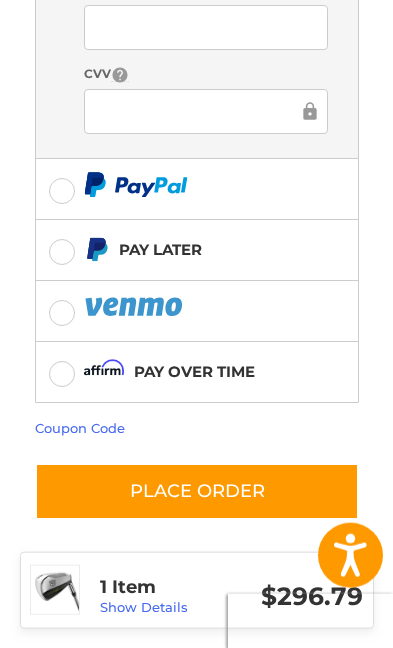 scroll, scrollTop: 1048, scrollLeft: 0, axis: vertical 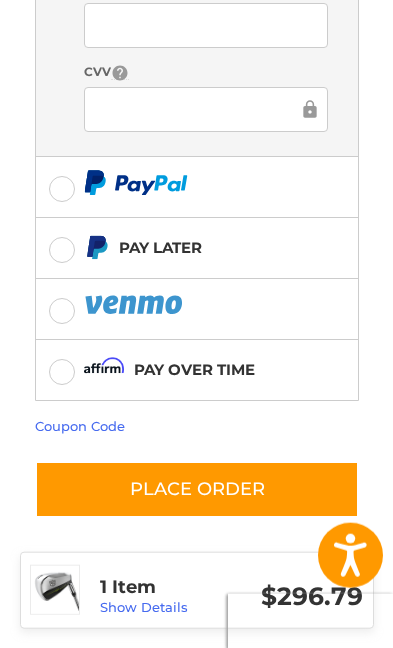 click on "Place Order" at bounding box center (197, 489) 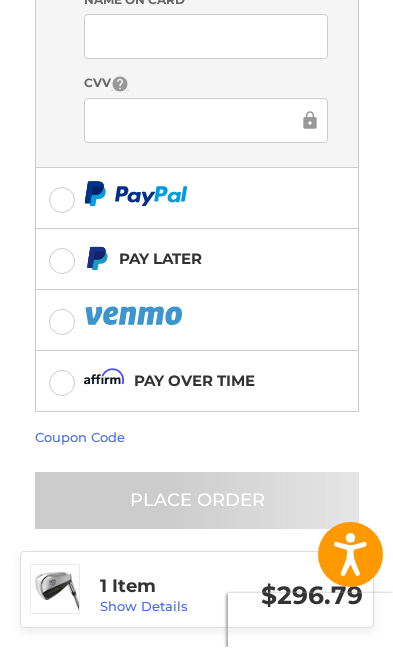 scroll, scrollTop: 1035, scrollLeft: 0, axis: vertical 